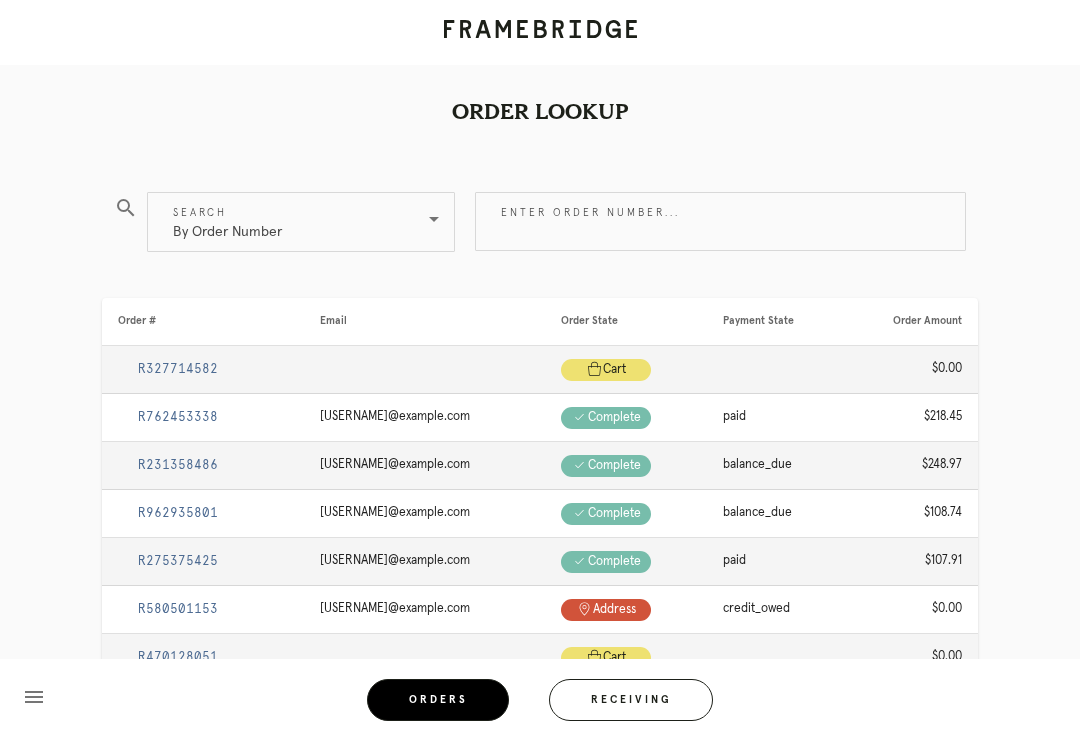 scroll, scrollTop: 0, scrollLeft: 0, axis: both 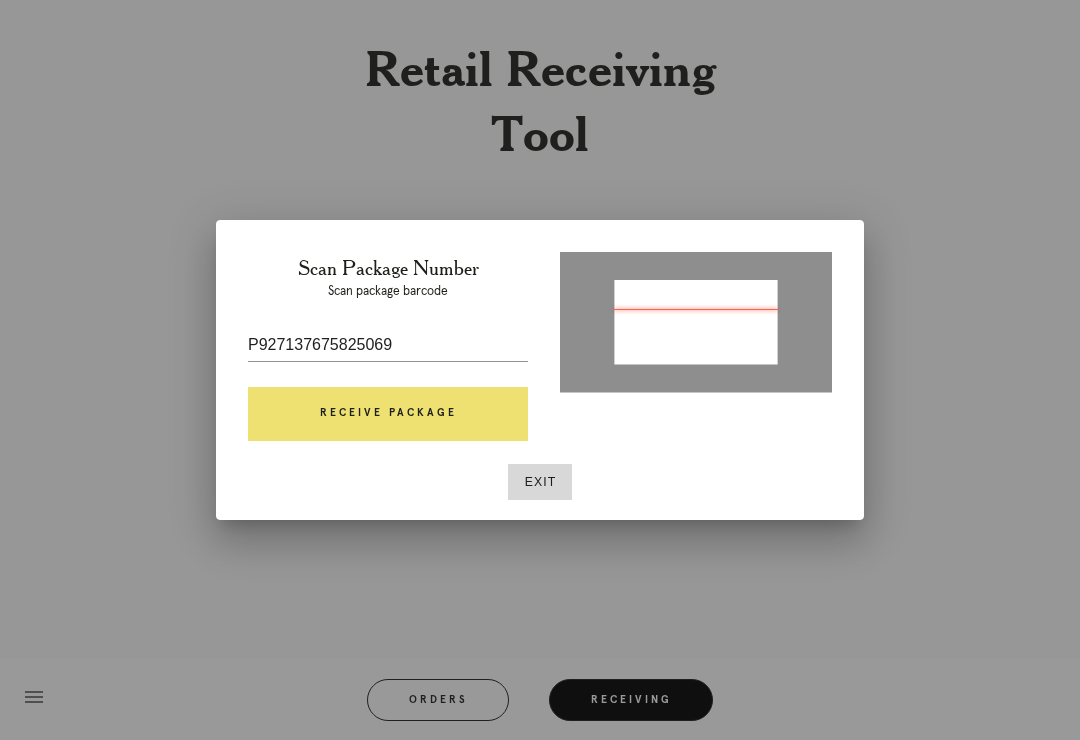 click on "Receive Package" at bounding box center (388, 414) 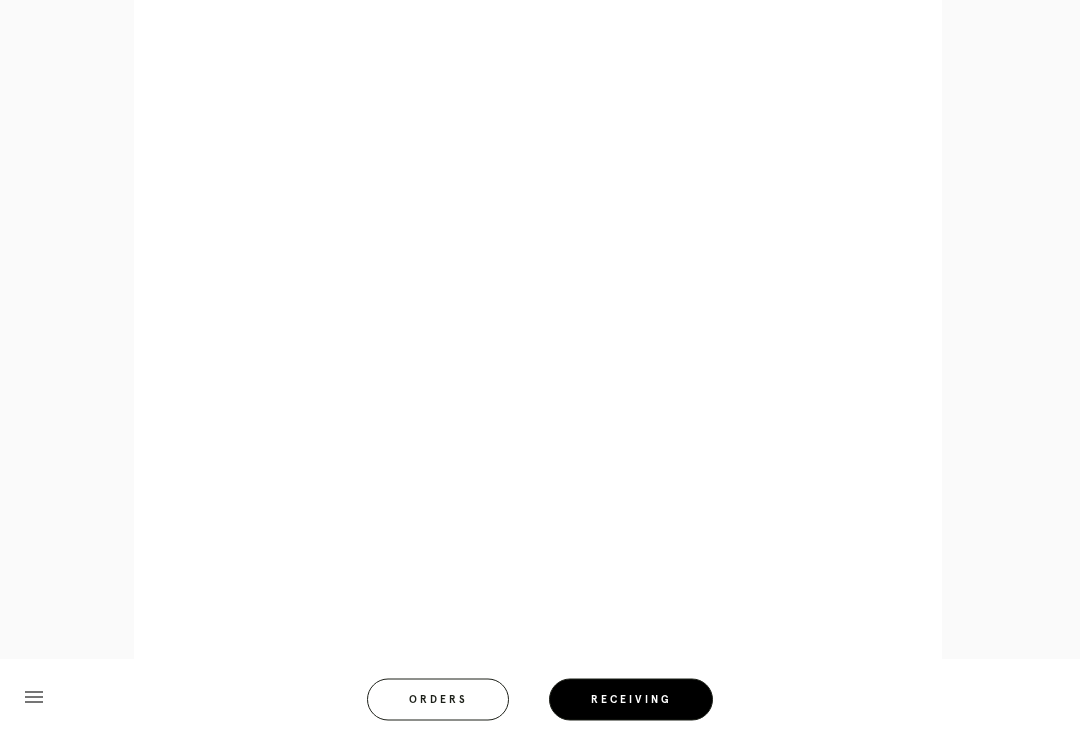 scroll, scrollTop: 802, scrollLeft: 0, axis: vertical 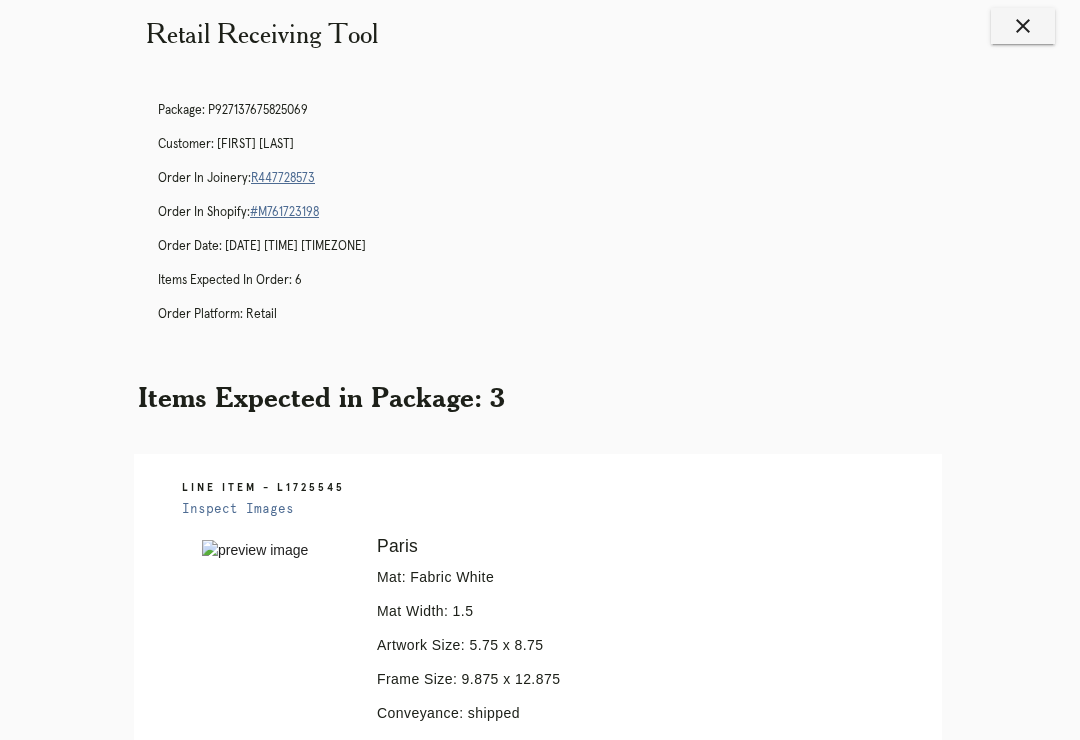 click on "Orders" at bounding box center [451, 1990] 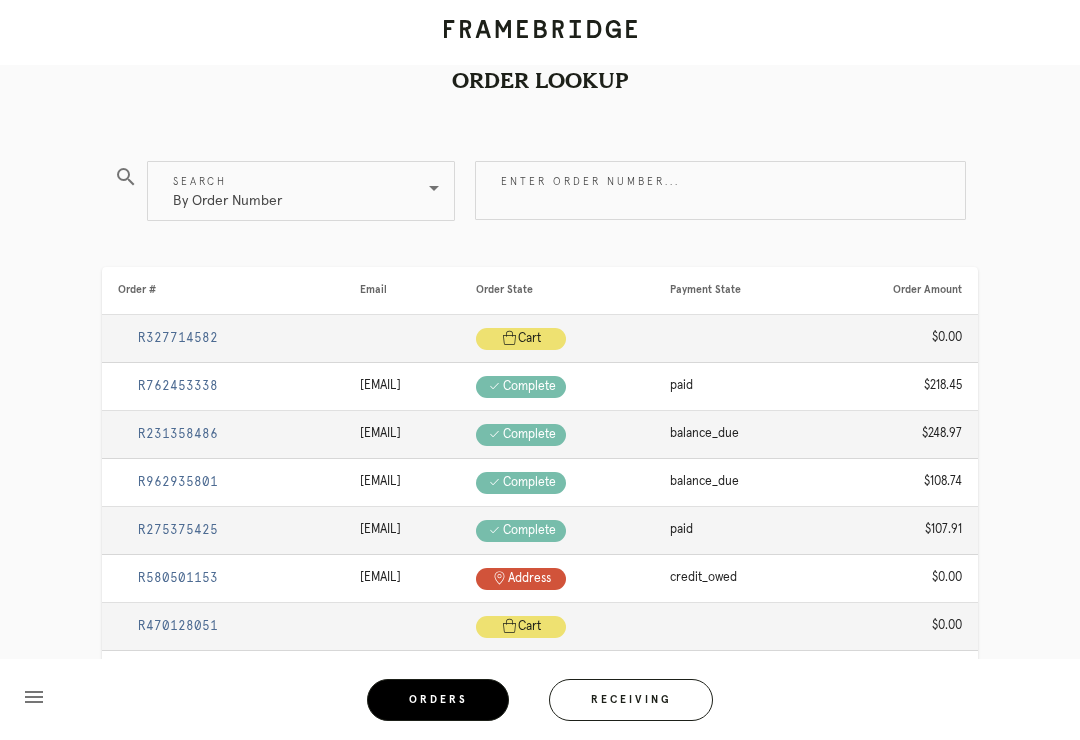 click on "Receiving" at bounding box center [631, 700] 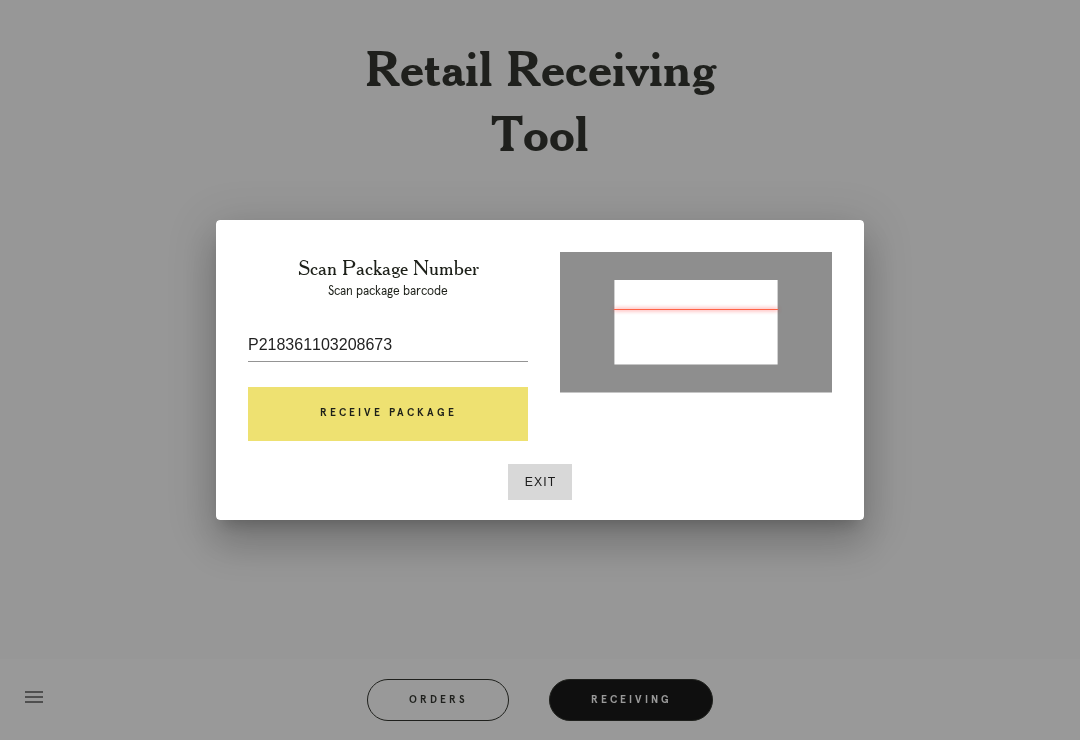 click on "Receive Package" at bounding box center [388, 414] 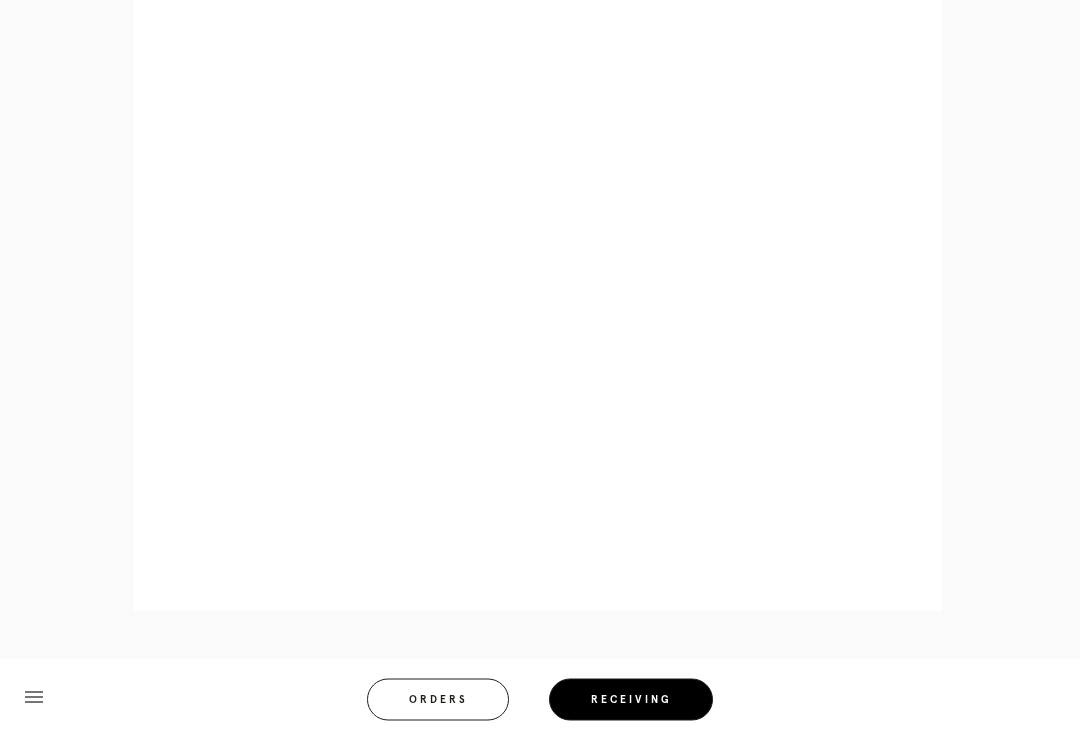 scroll, scrollTop: 858, scrollLeft: 0, axis: vertical 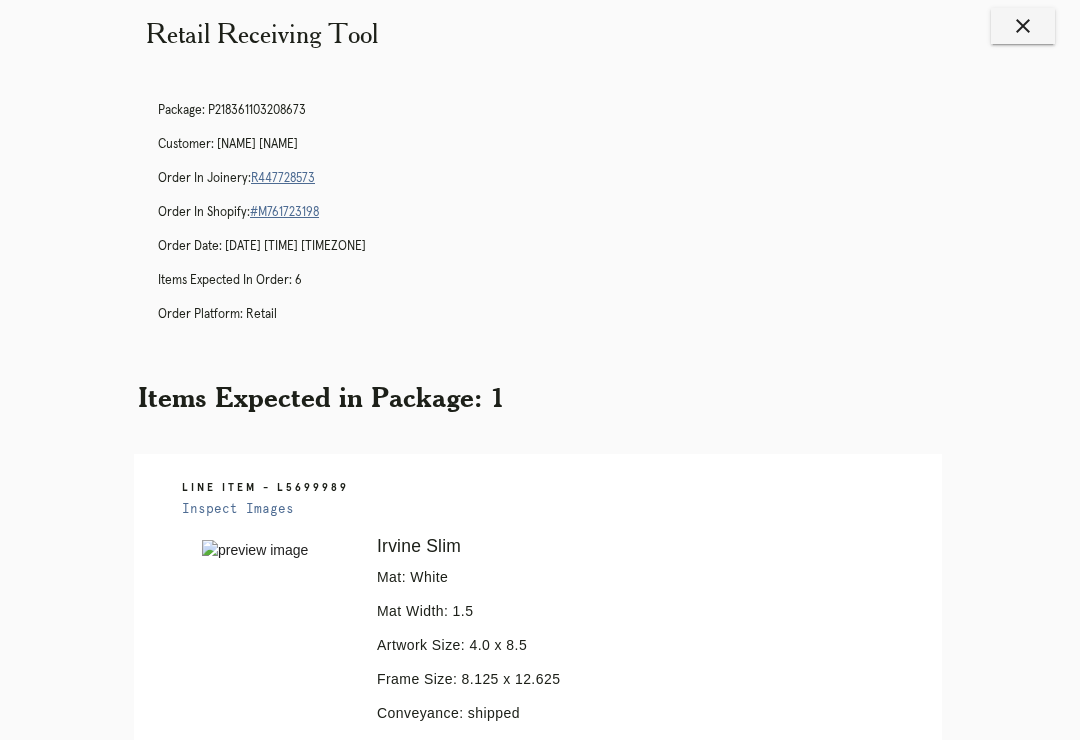 click on "Orders" at bounding box center (451, 1062) 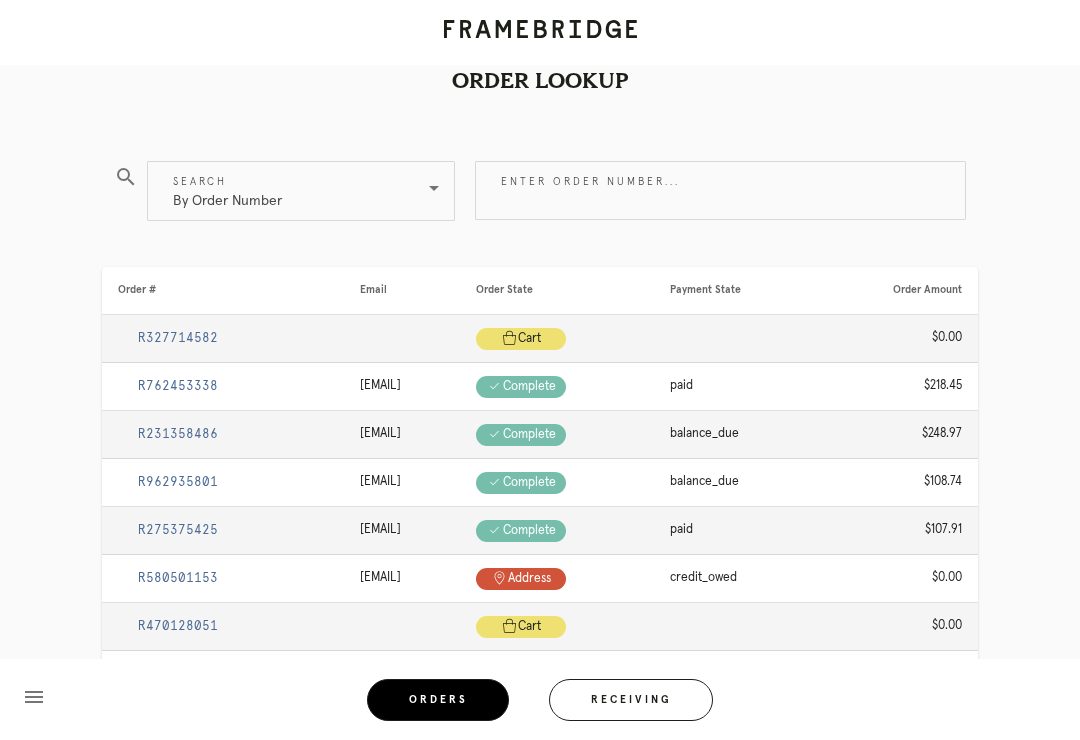 click on "Receiving" at bounding box center [631, 700] 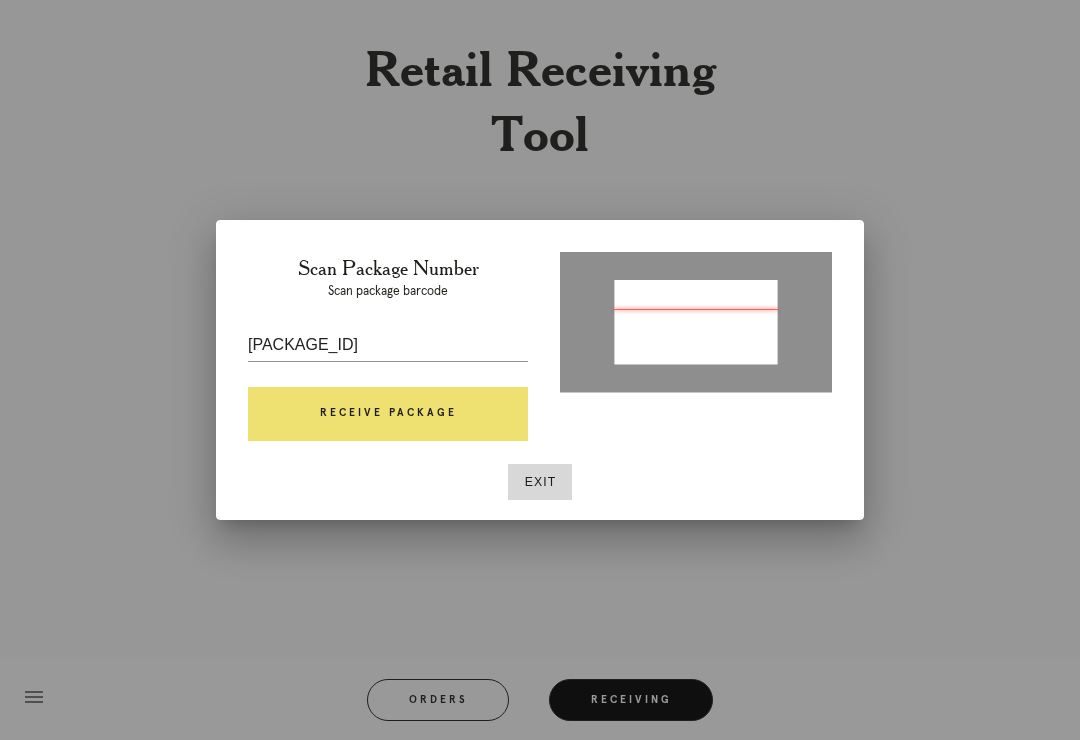 click on "Receive Package" at bounding box center (388, 414) 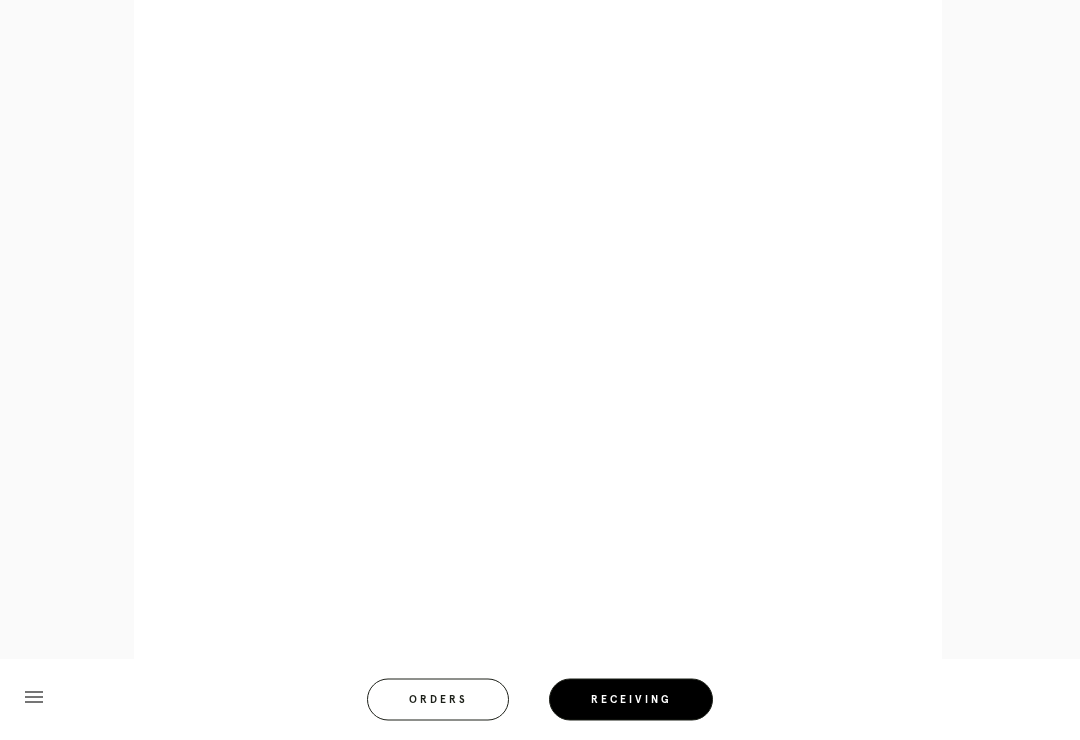 scroll, scrollTop: 858, scrollLeft: 0, axis: vertical 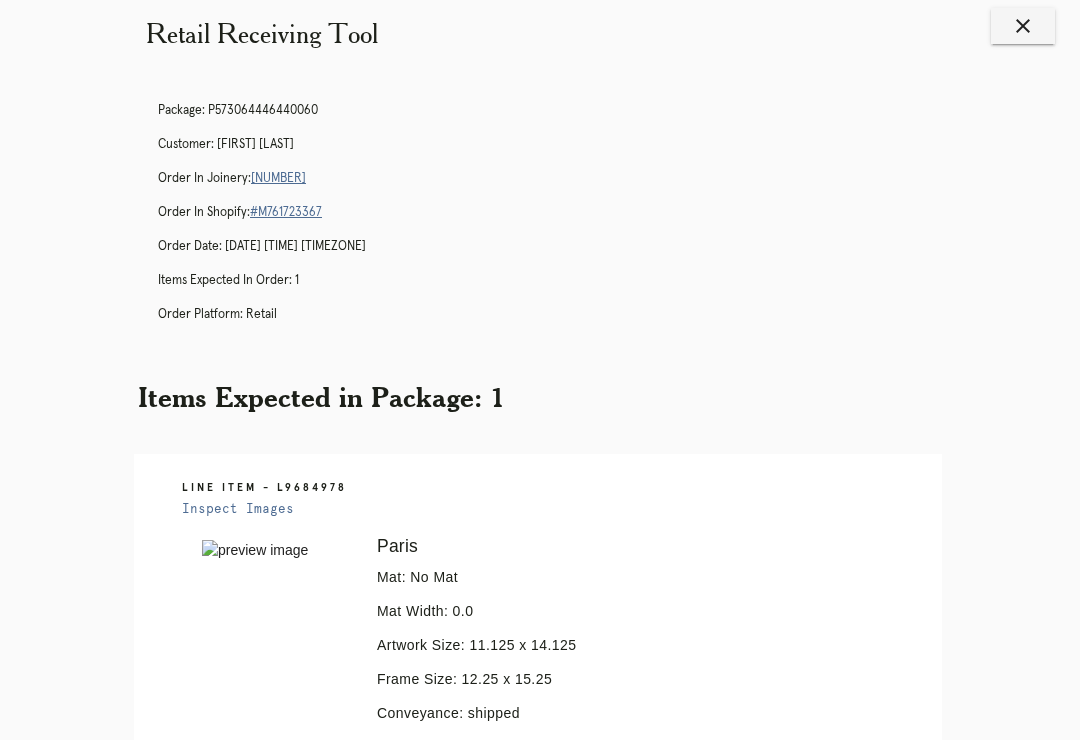 click on "Orders" at bounding box center (451, 1062) 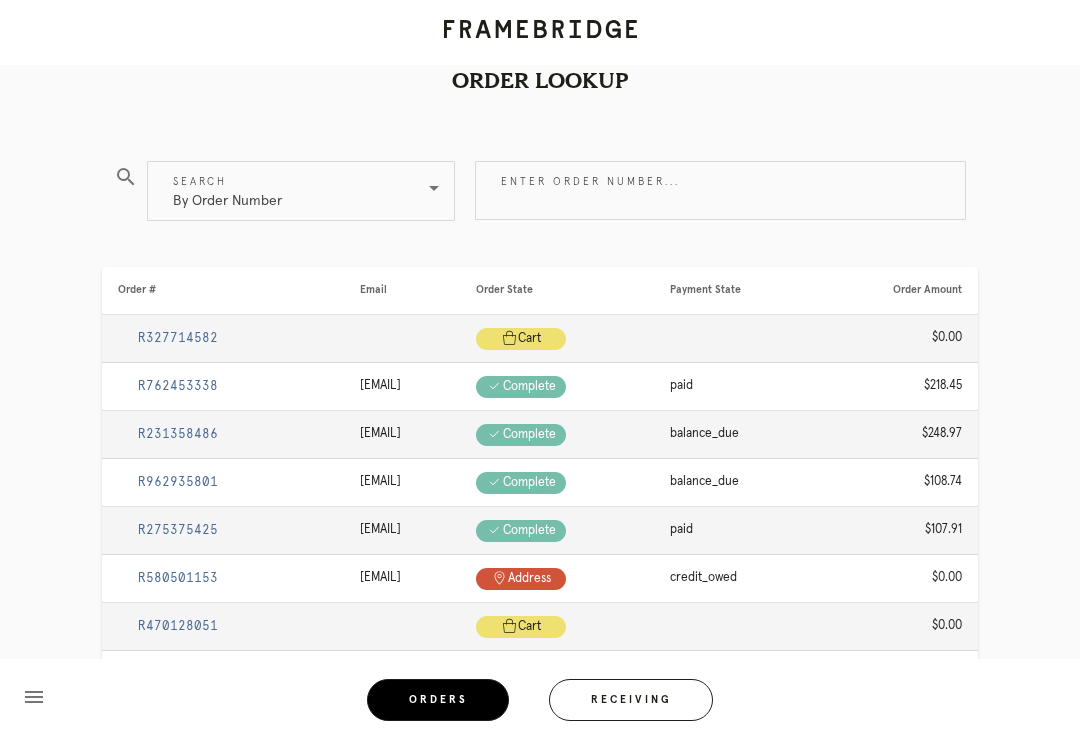 click on "Receiving" at bounding box center (631, 700) 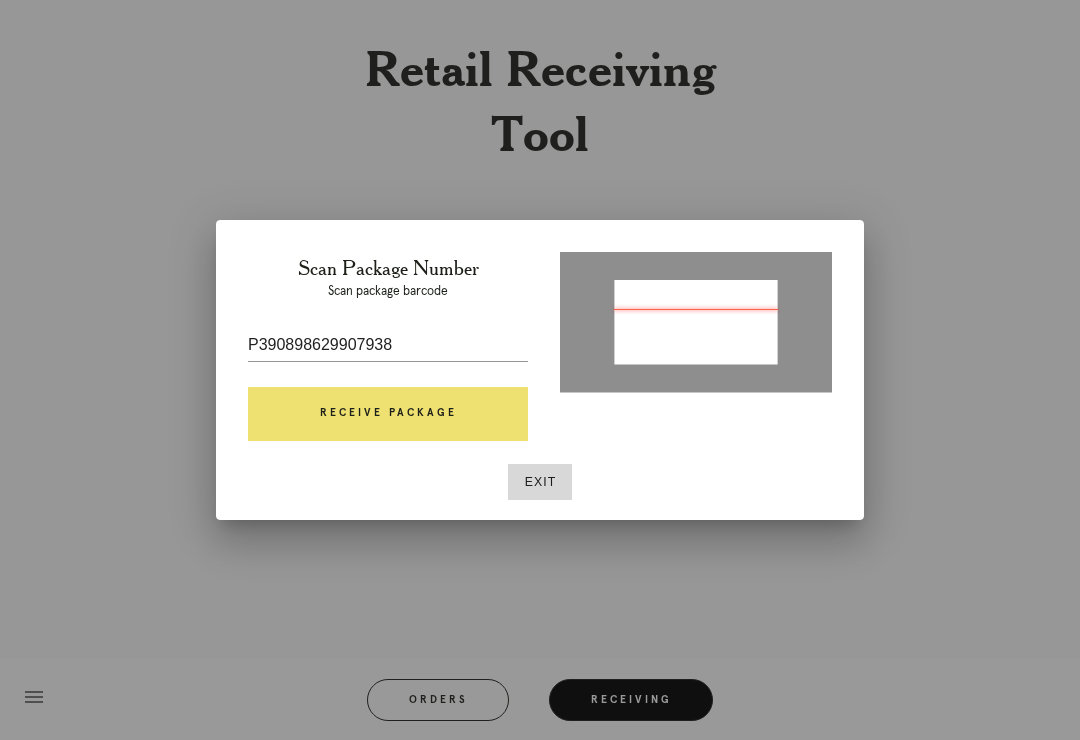 click on "Receive Package" at bounding box center (388, 414) 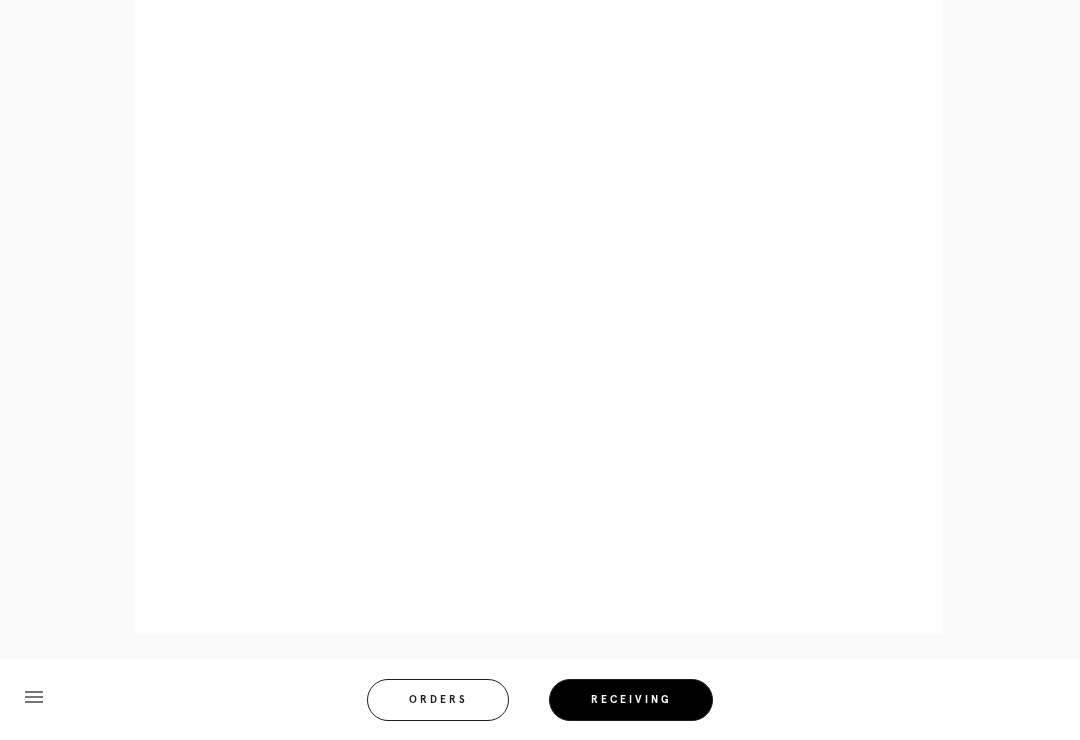 scroll, scrollTop: 1149, scrollLeft: 0, axis: vertical 